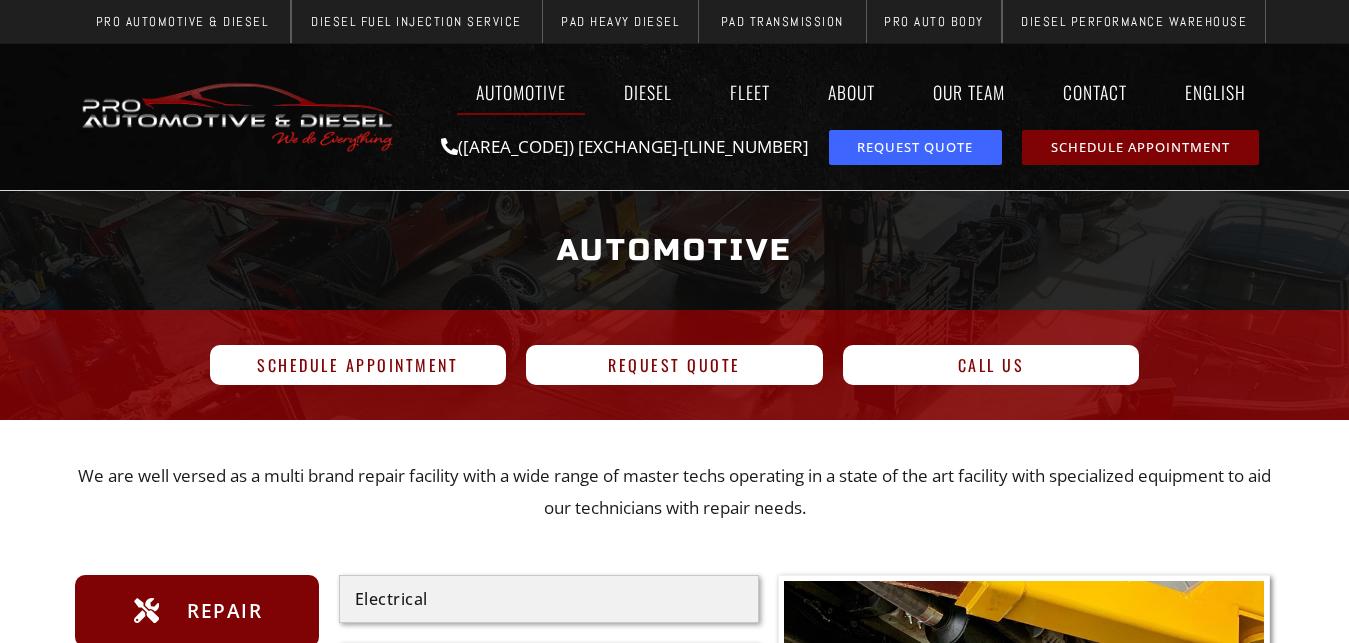 scroll, scrollTop: 0, scrollLeft: 0, axis: both 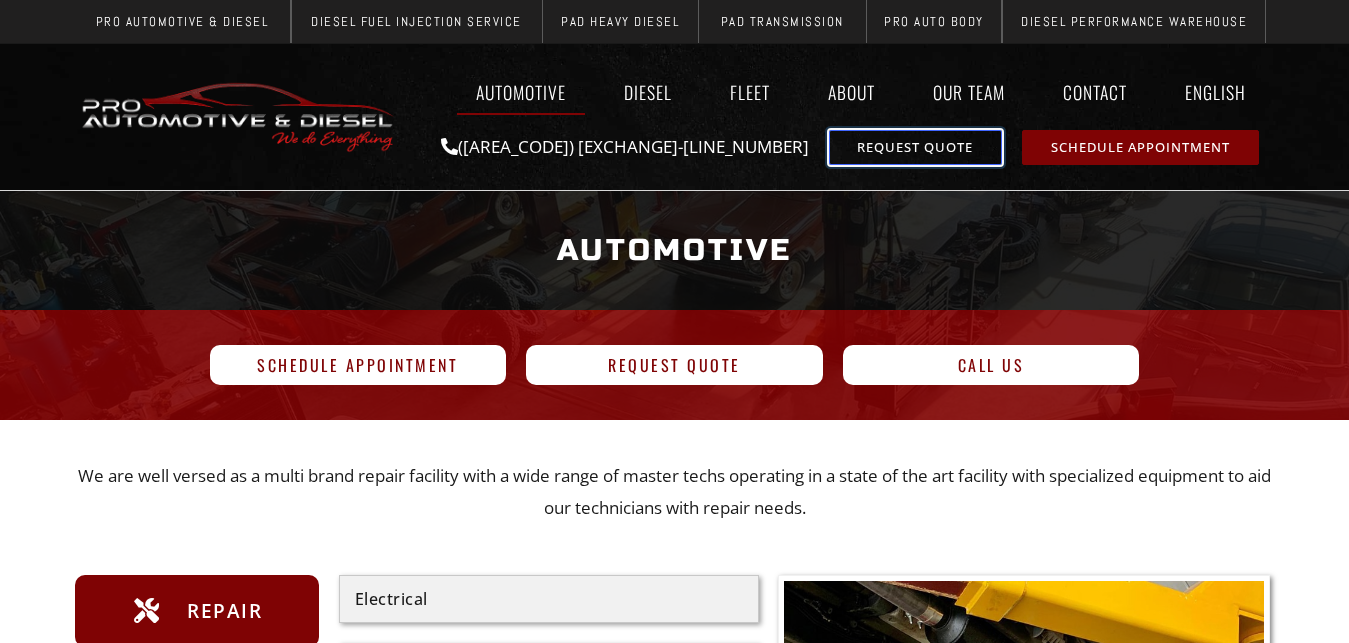 click on "Request Quote" at bounding box center [915, 147] 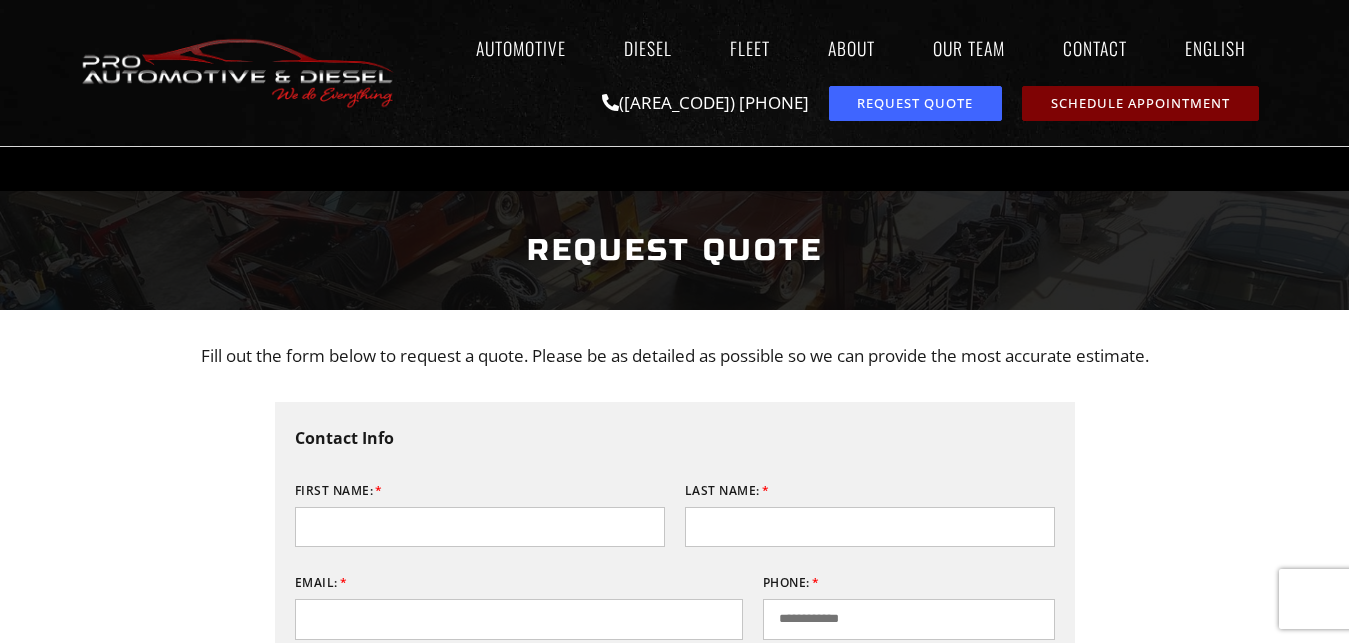scroll, scrollTop: 306, scrollLeft: 0, axis: vertical 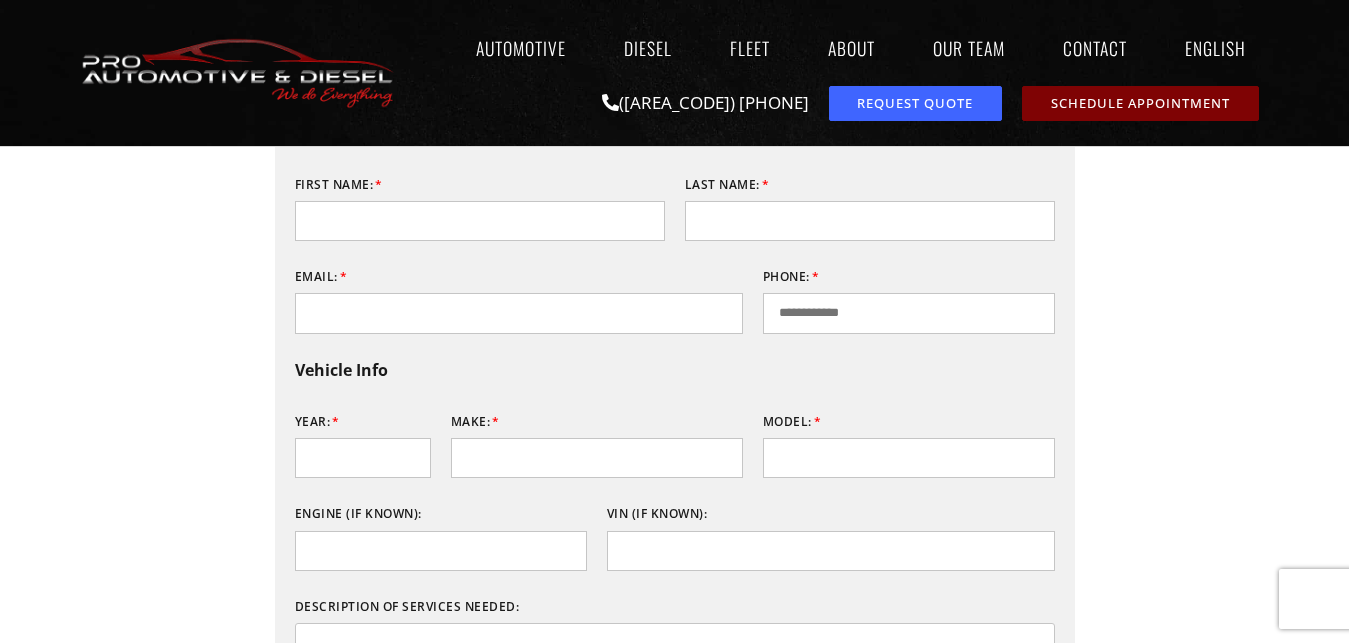 click on "Year:" at bounding box center (363, 442) 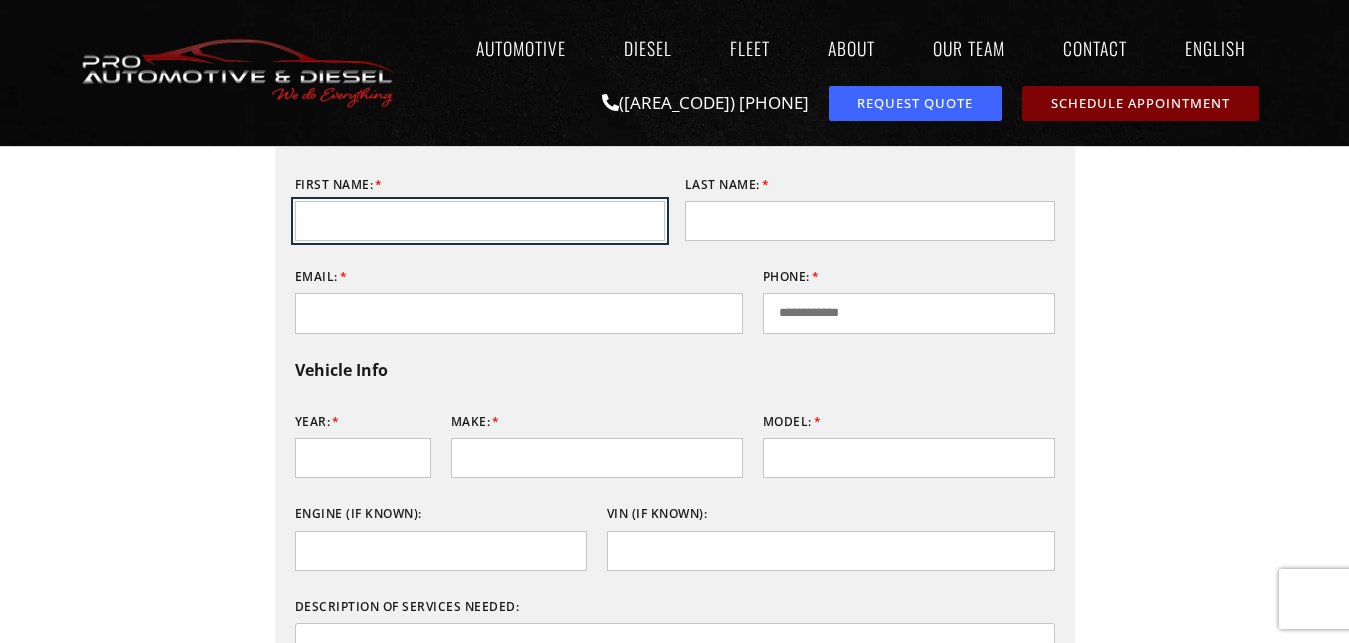 click on "First Name:" at bounding box center (480, 221) 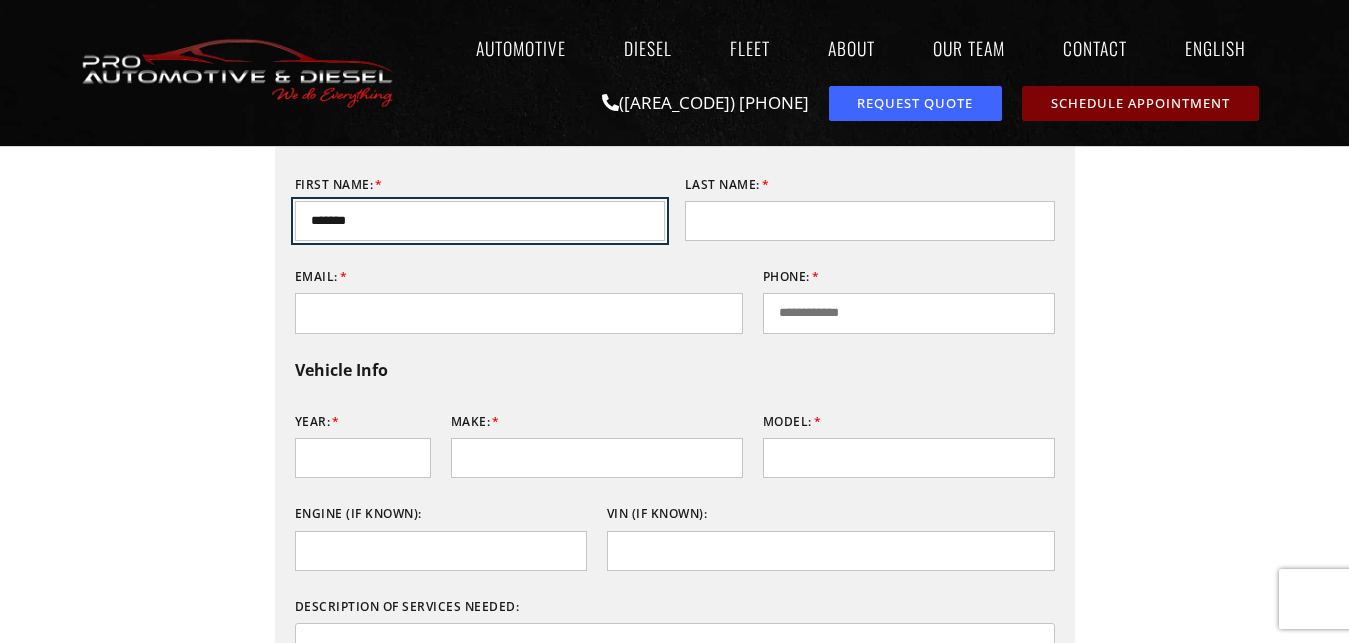 type on "*******" 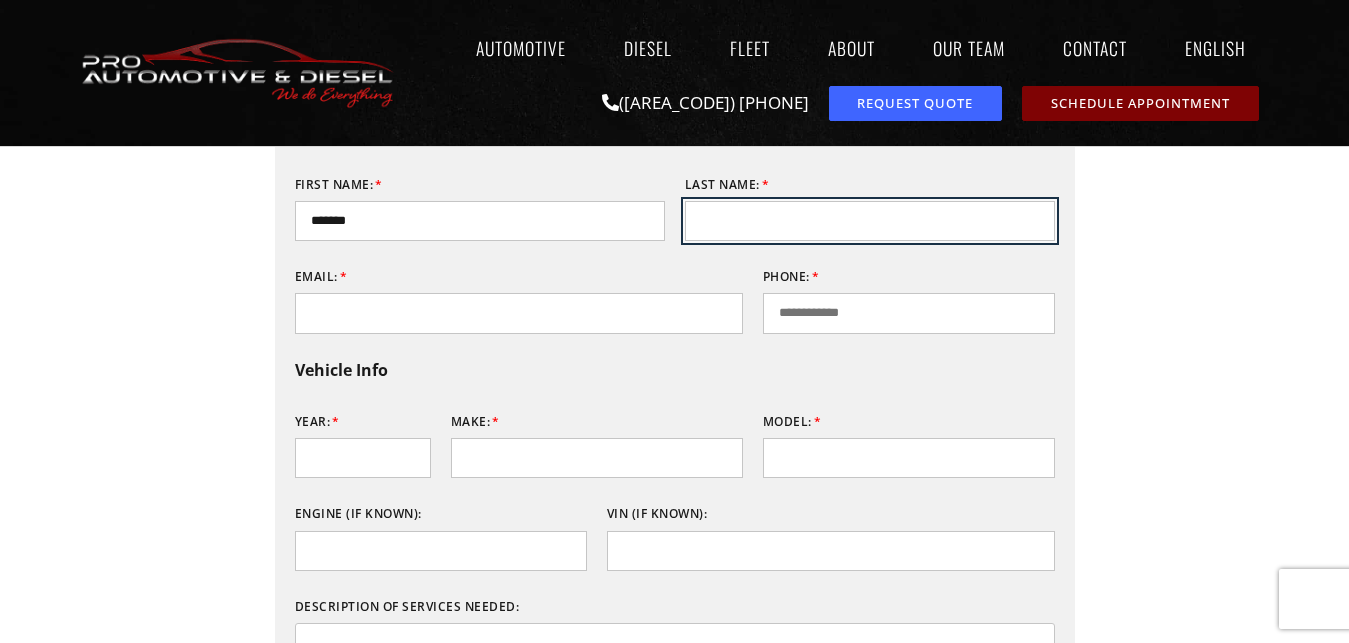 click on "Last Name:" at bounding box center [870, 221] 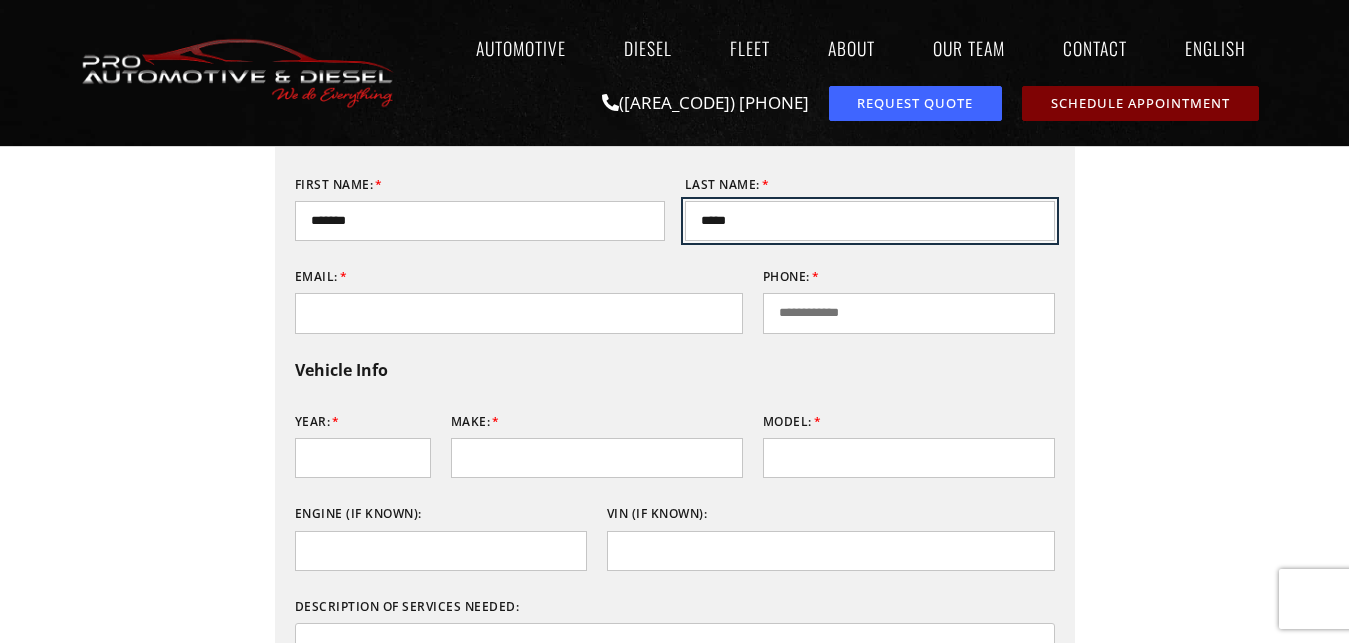 type on "*****" 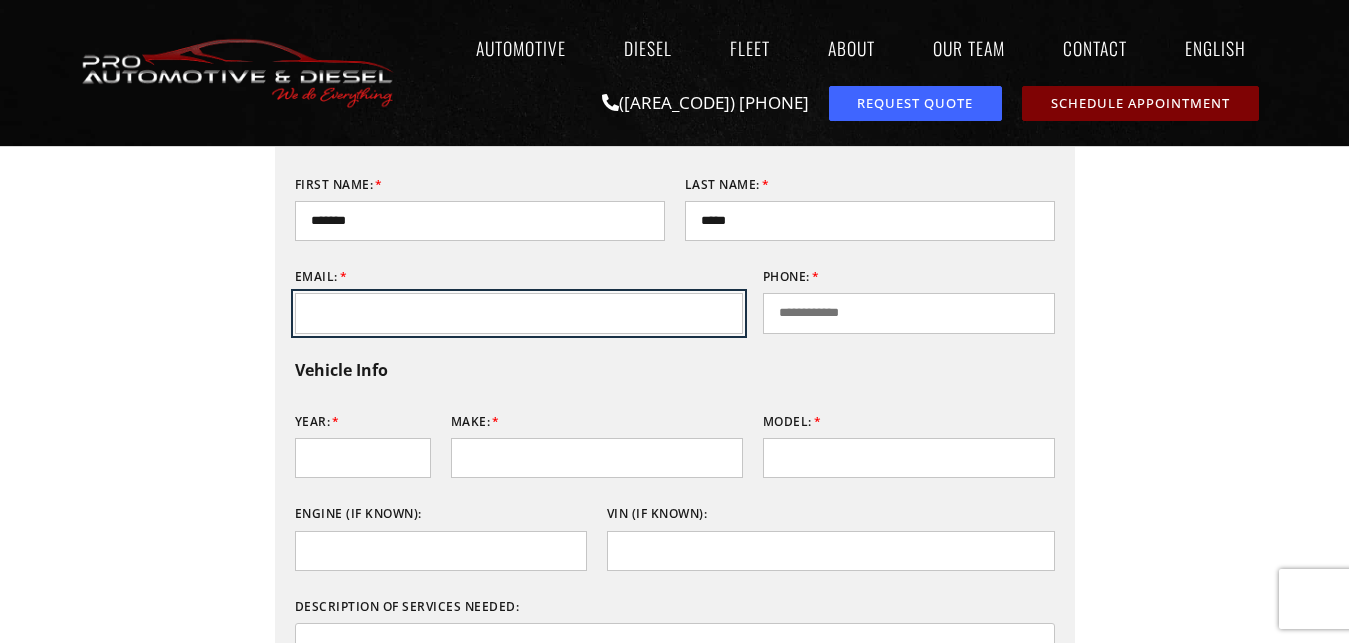 click on "Email:" at bounding box center [519, 313] 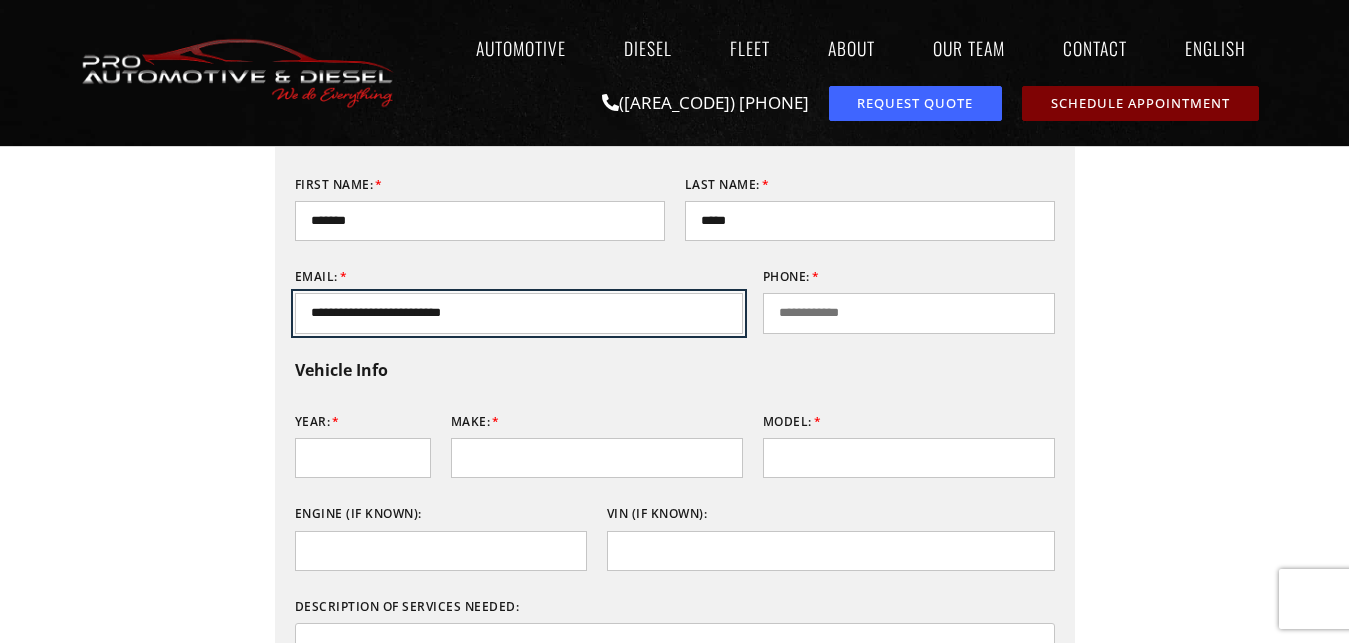 type on "**********" 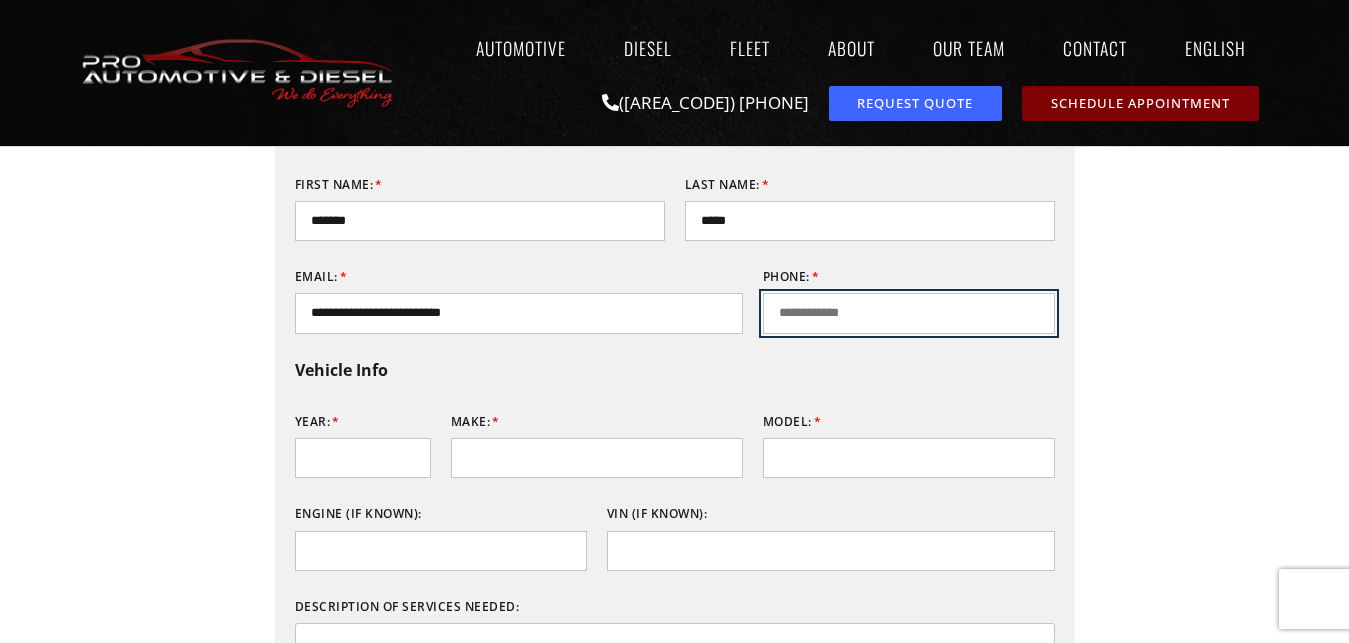 click on "Phone:" at bounding box center (909, 313) 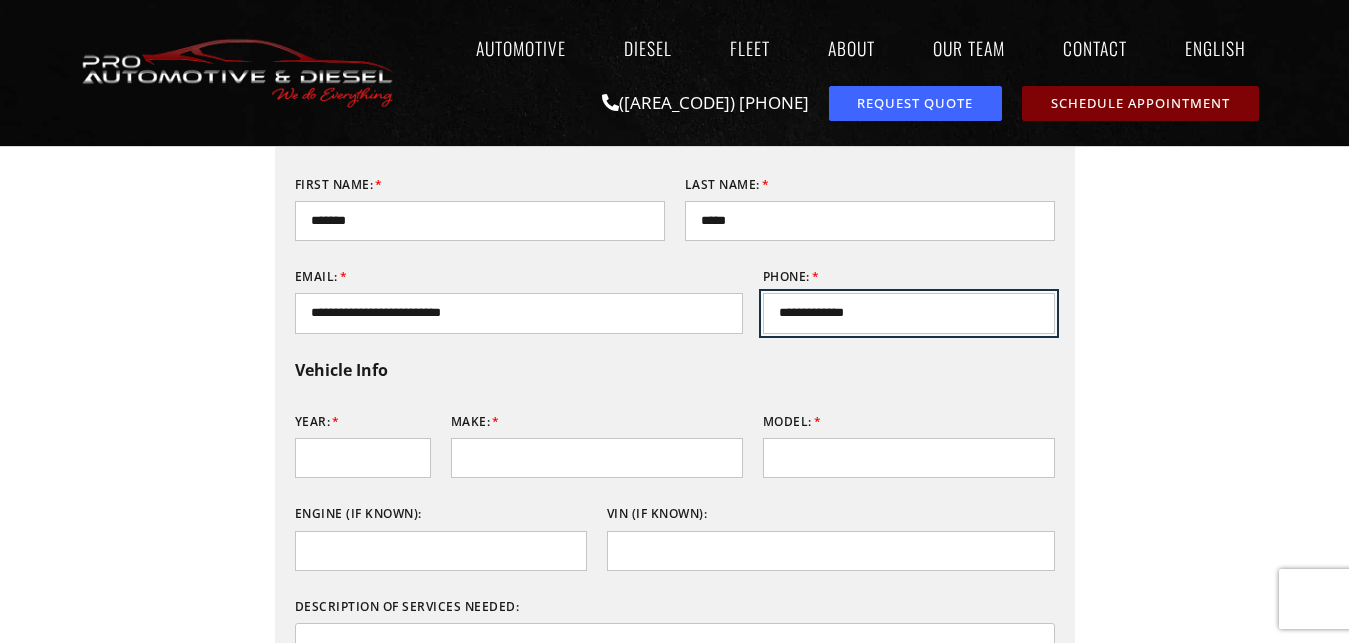 type on "**********" 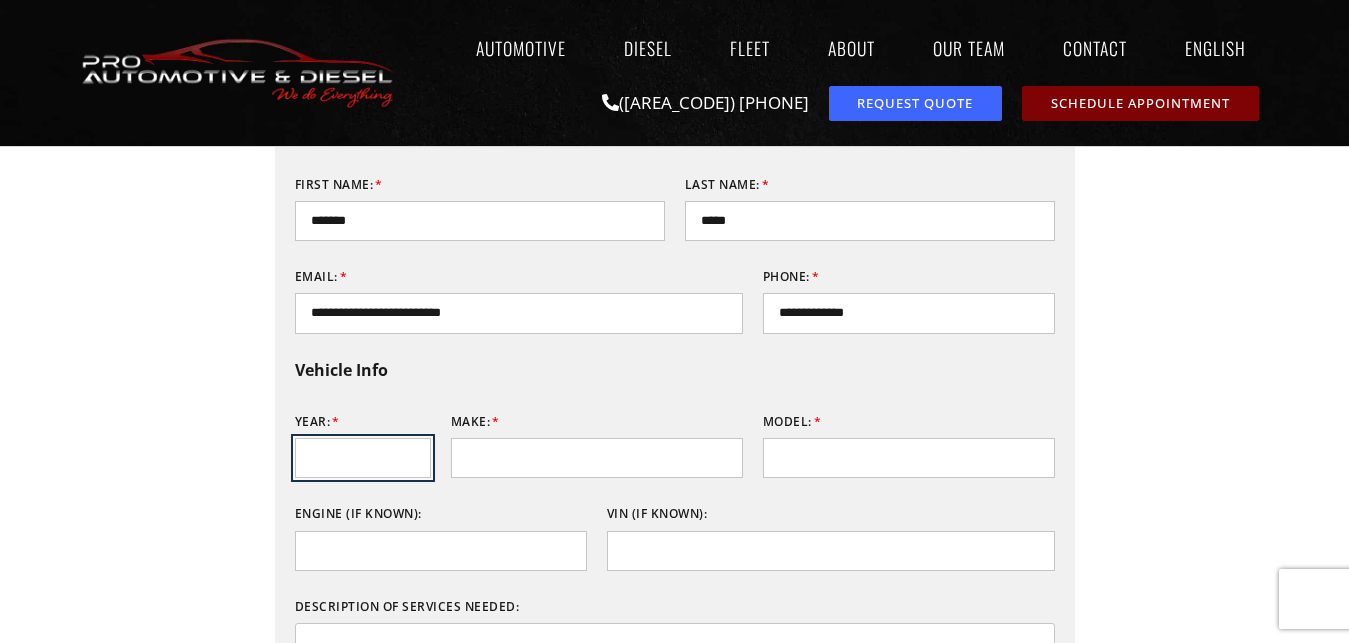 click on "Year:" at bounding box center (363, 458) 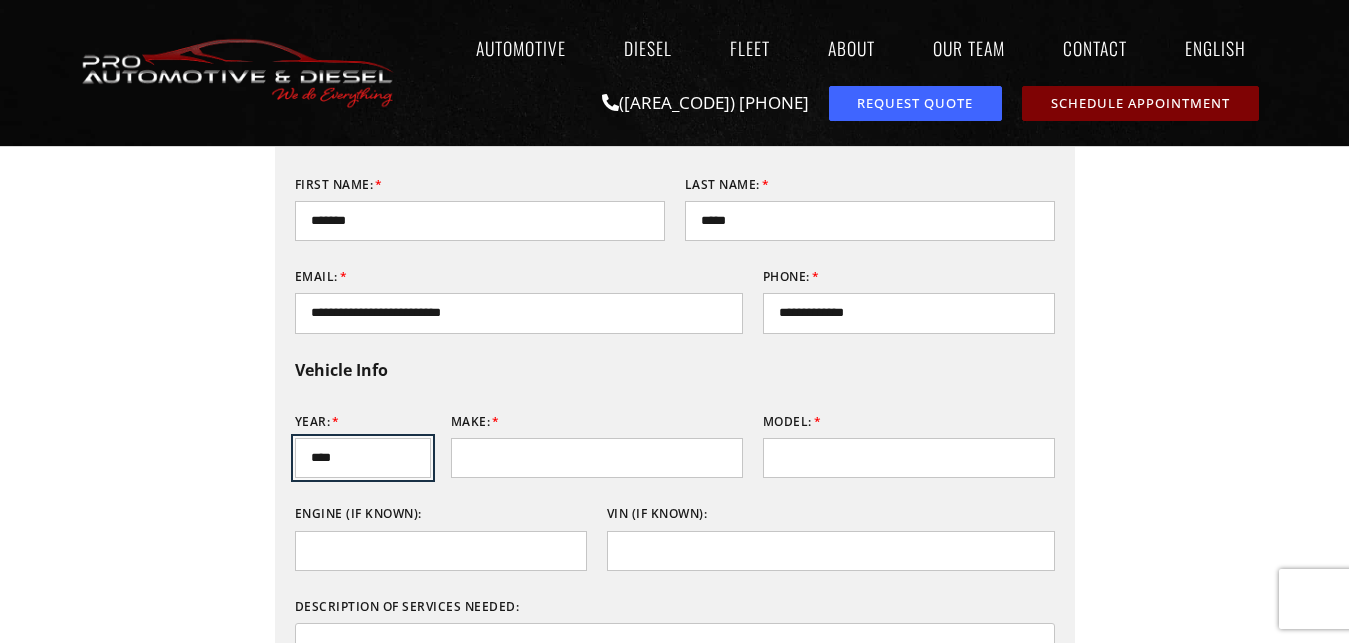 type on "****" 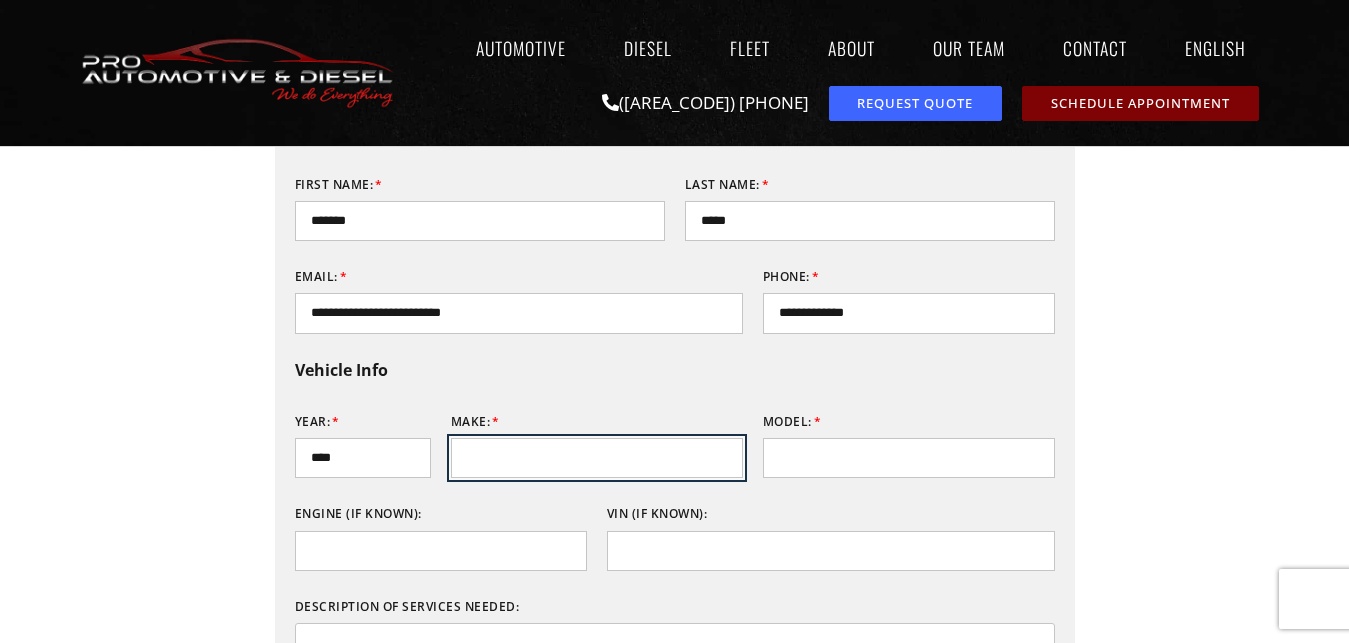 click on "Make:" at bounding box center (597, 458) 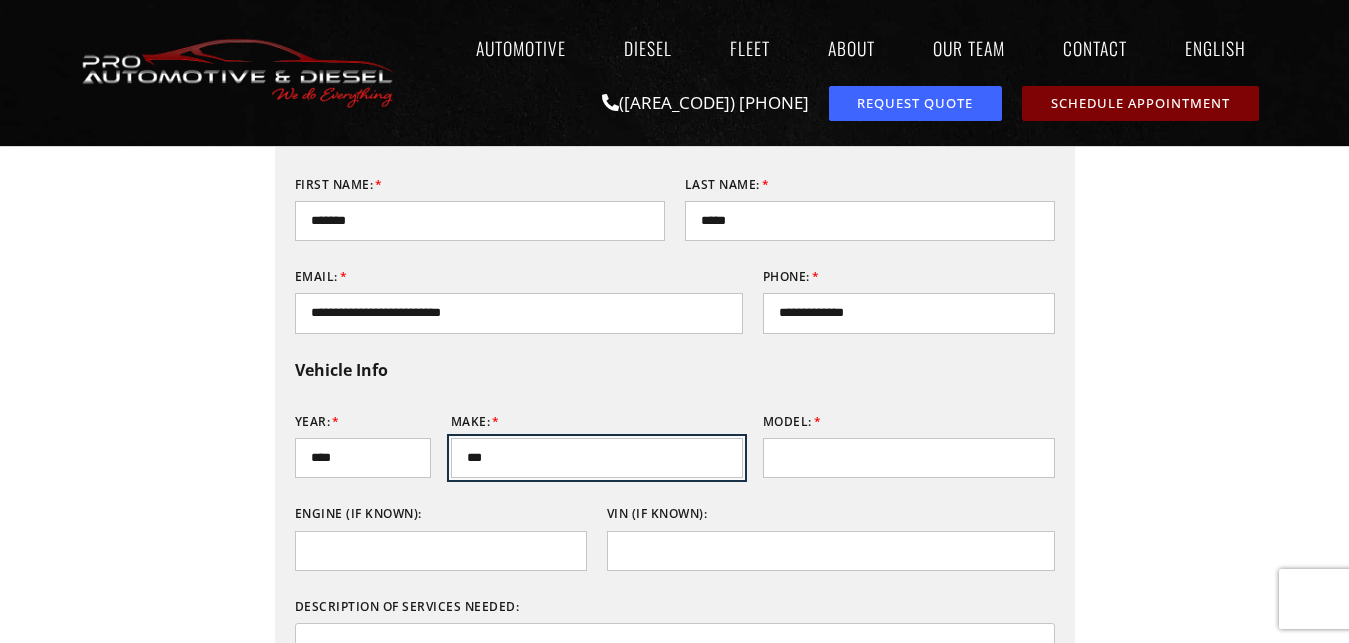 type on "***" 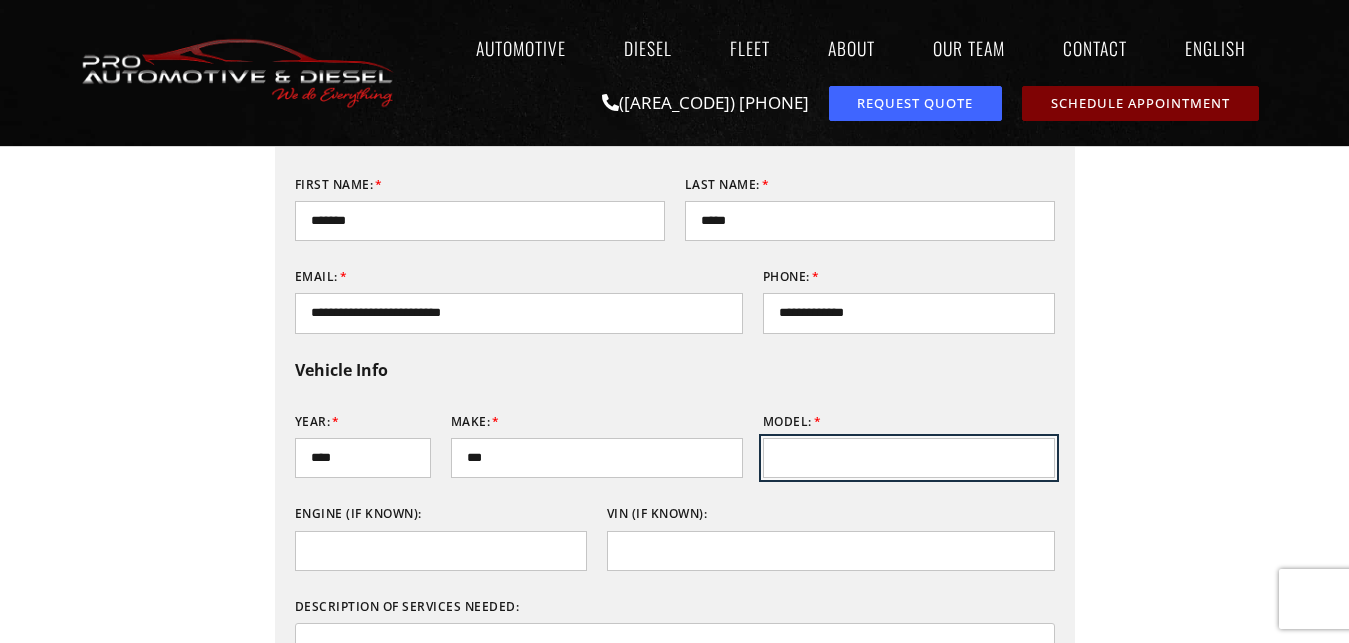 click on "Model:" at bounding box center (909, 458) 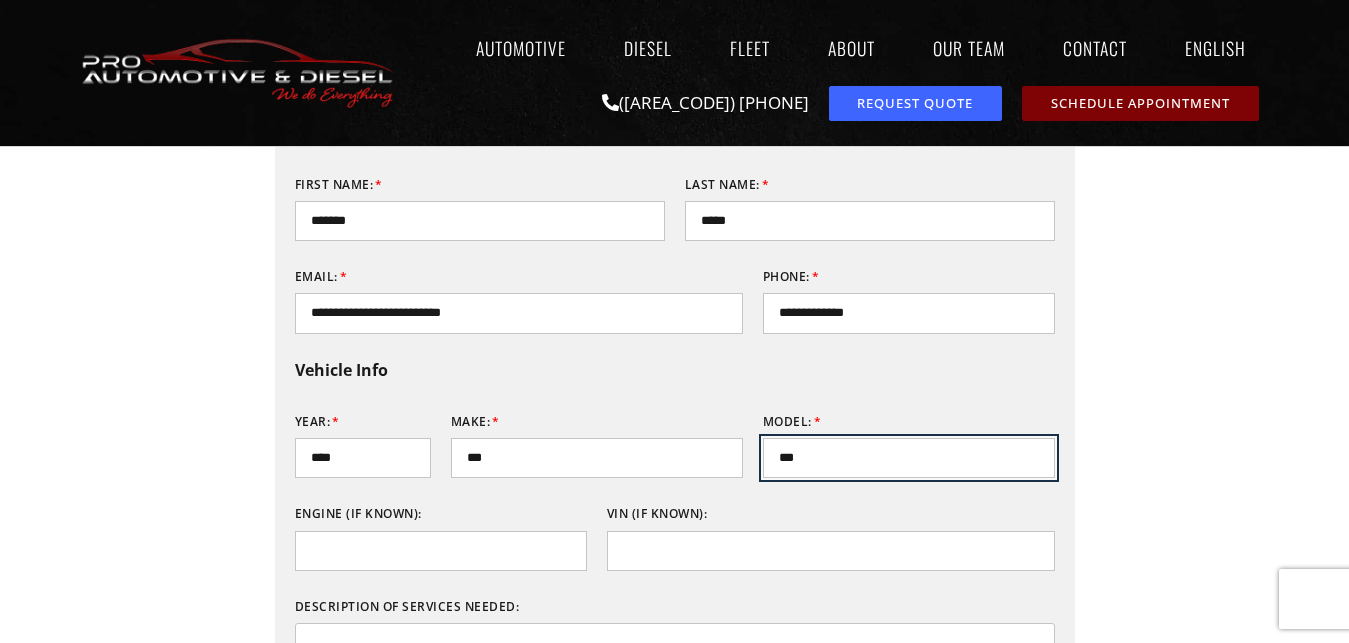 type on "***" 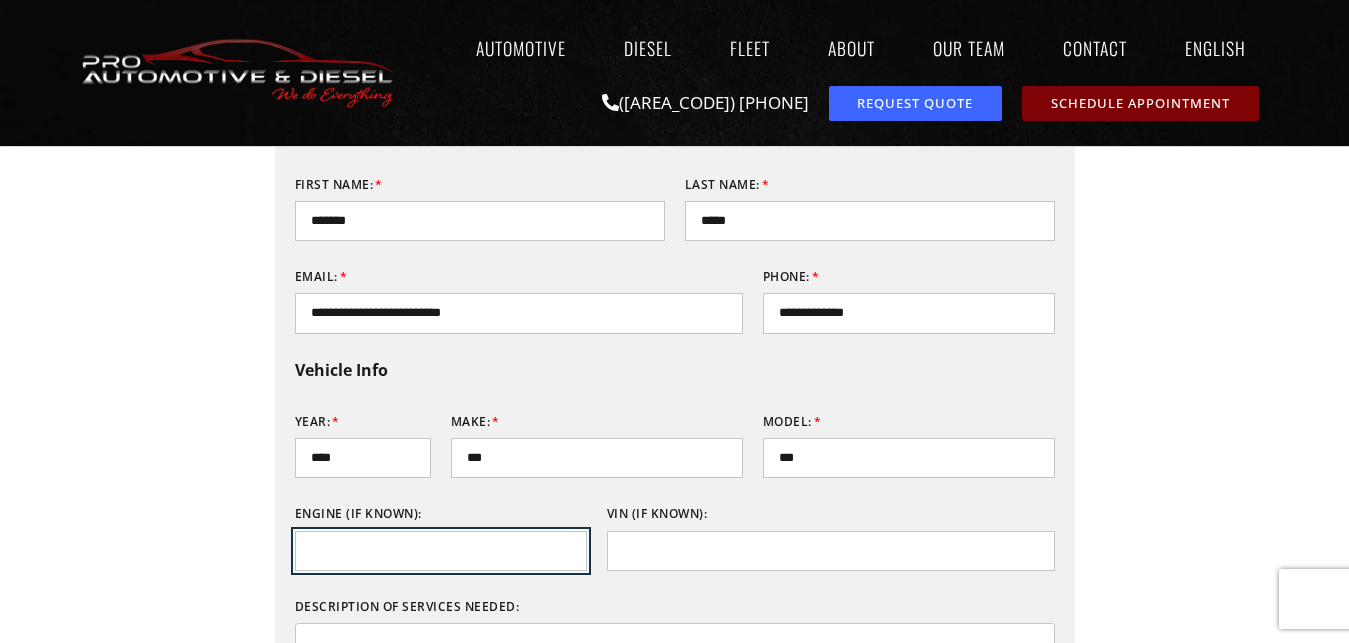click on "Engine (if known):" at bounding box center [441, 551] 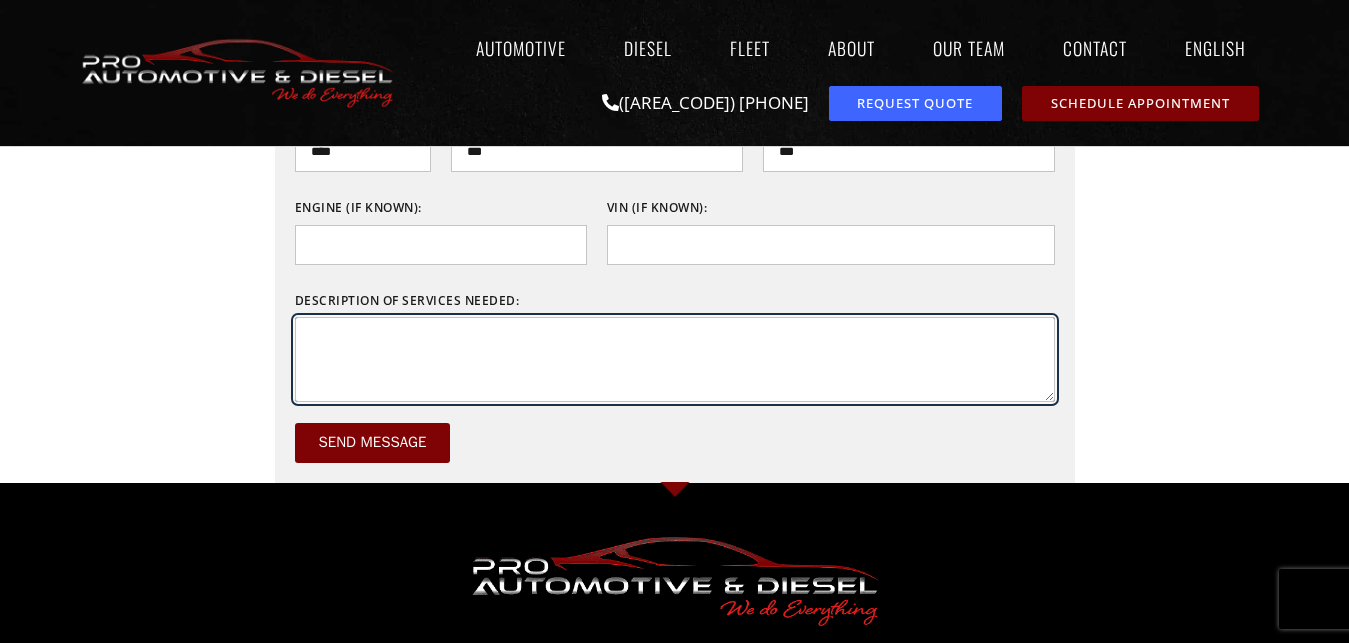 click on "Description of services needed:" at bounding box center [675, 359] 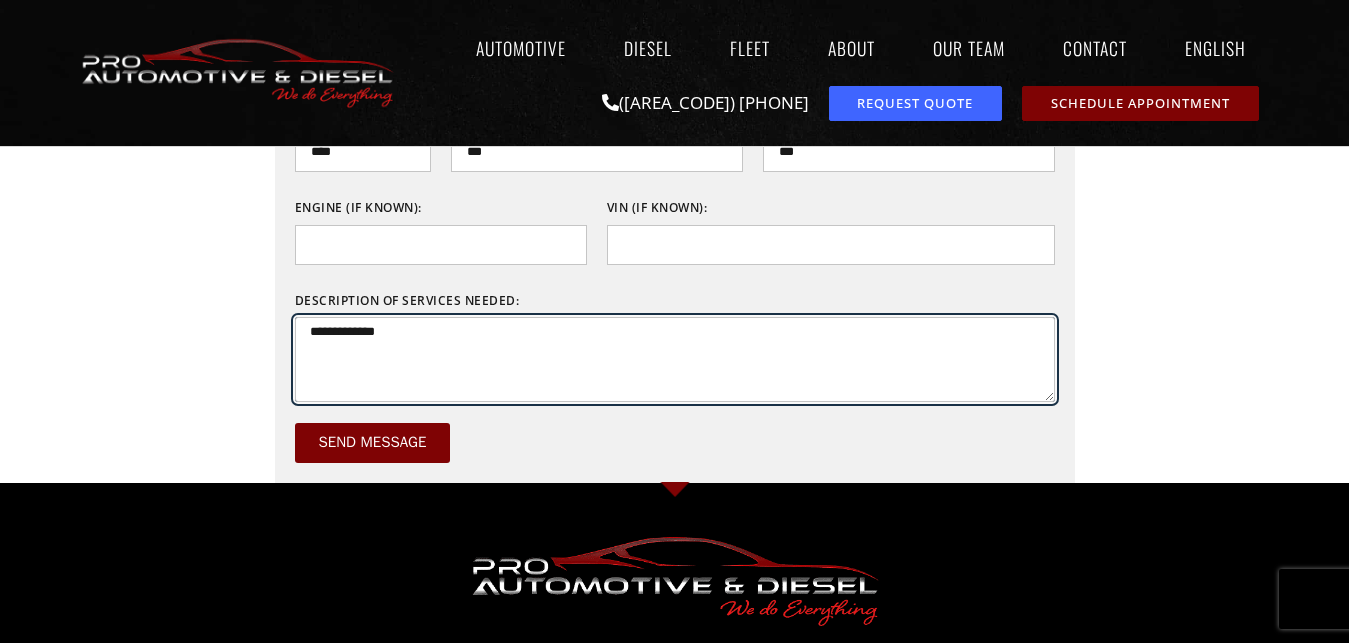 click on "**********" at bounding box center [675, 359] 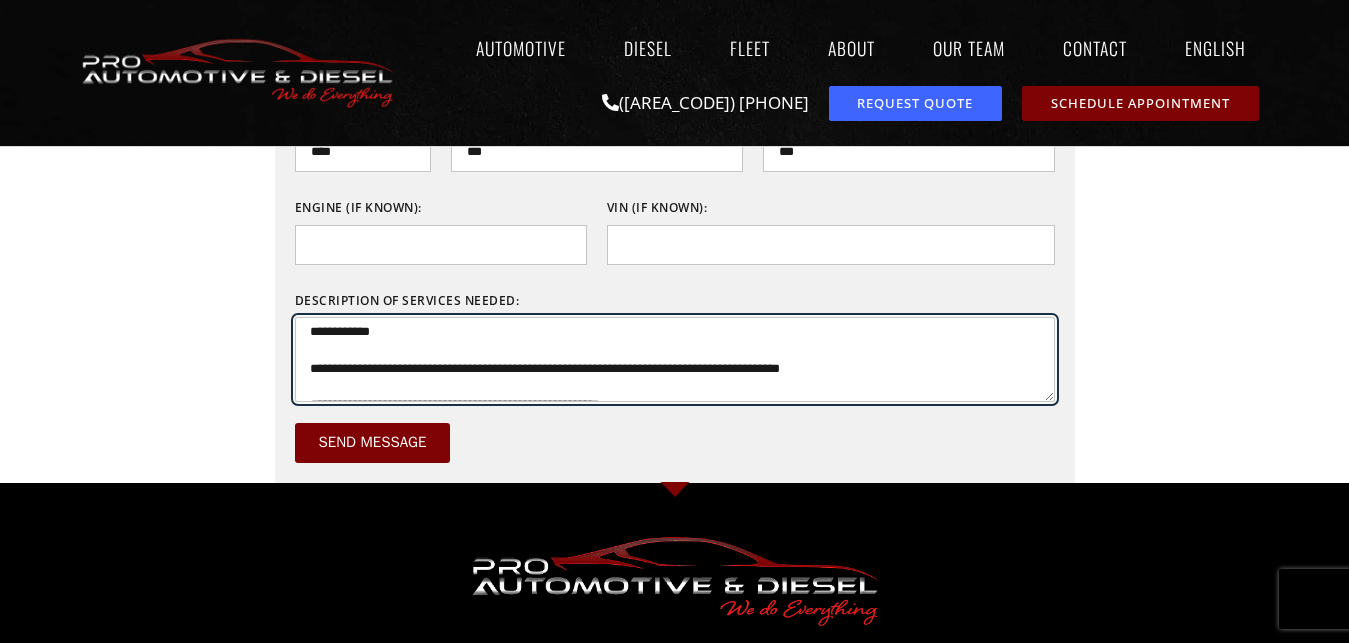 scroll, scrollTop: 233, scrollLeft: 0, axis: vertical 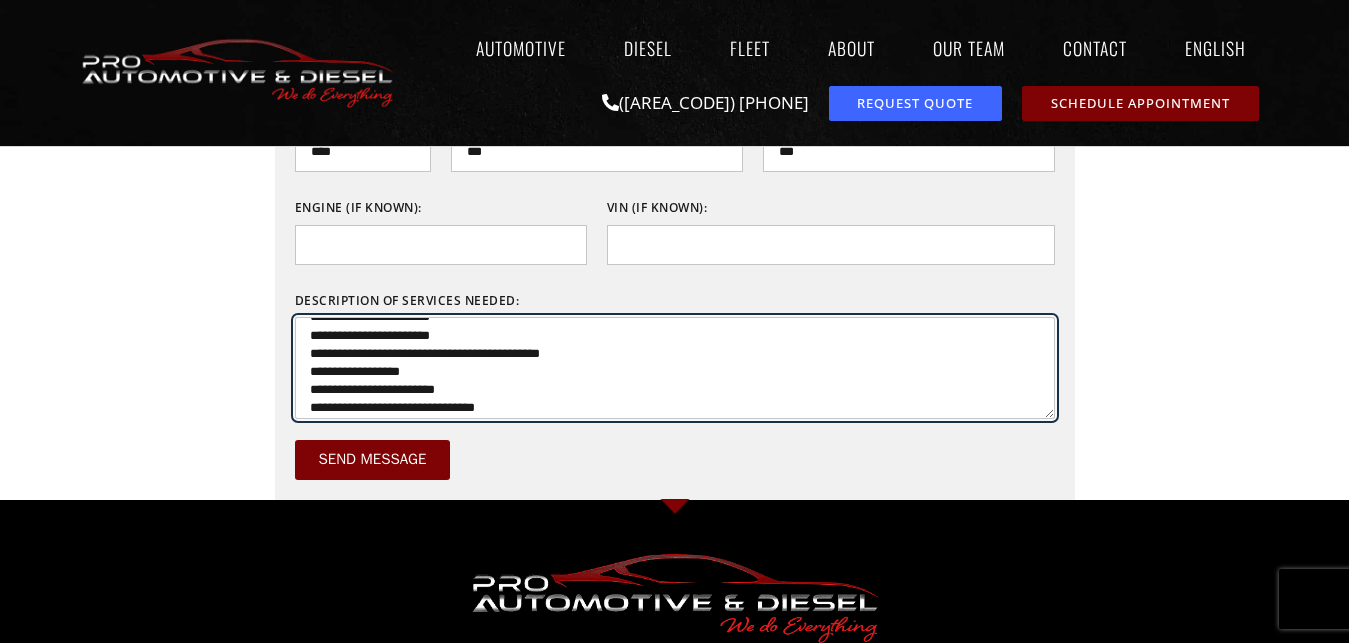 type on "**********" 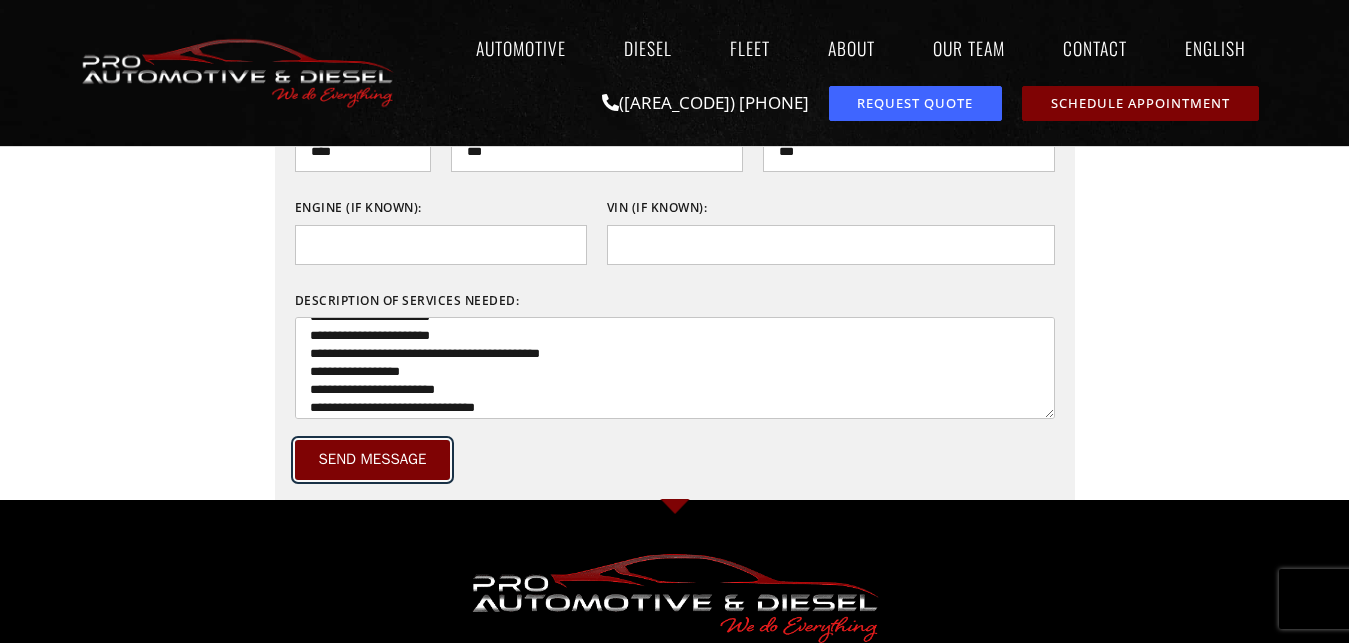 click on "Send Message" at bounding box center [373, 460] 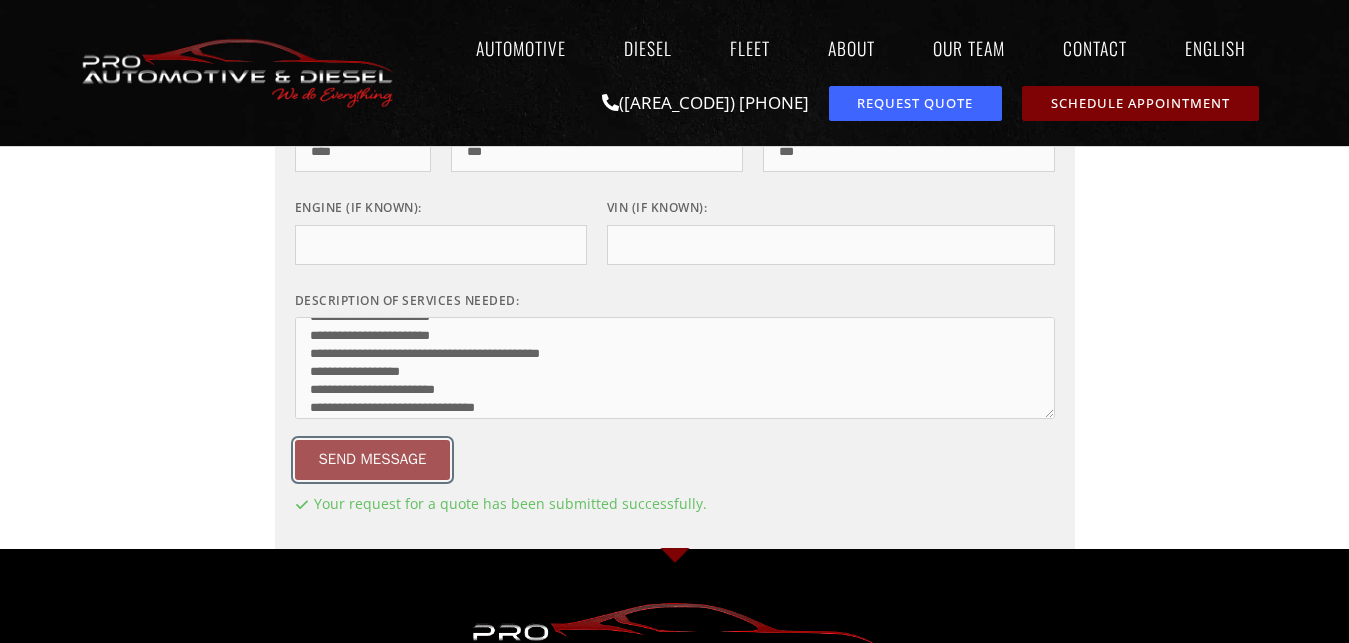 scroll, scrollTop: 0, scrollLeft: 0, axis: both 